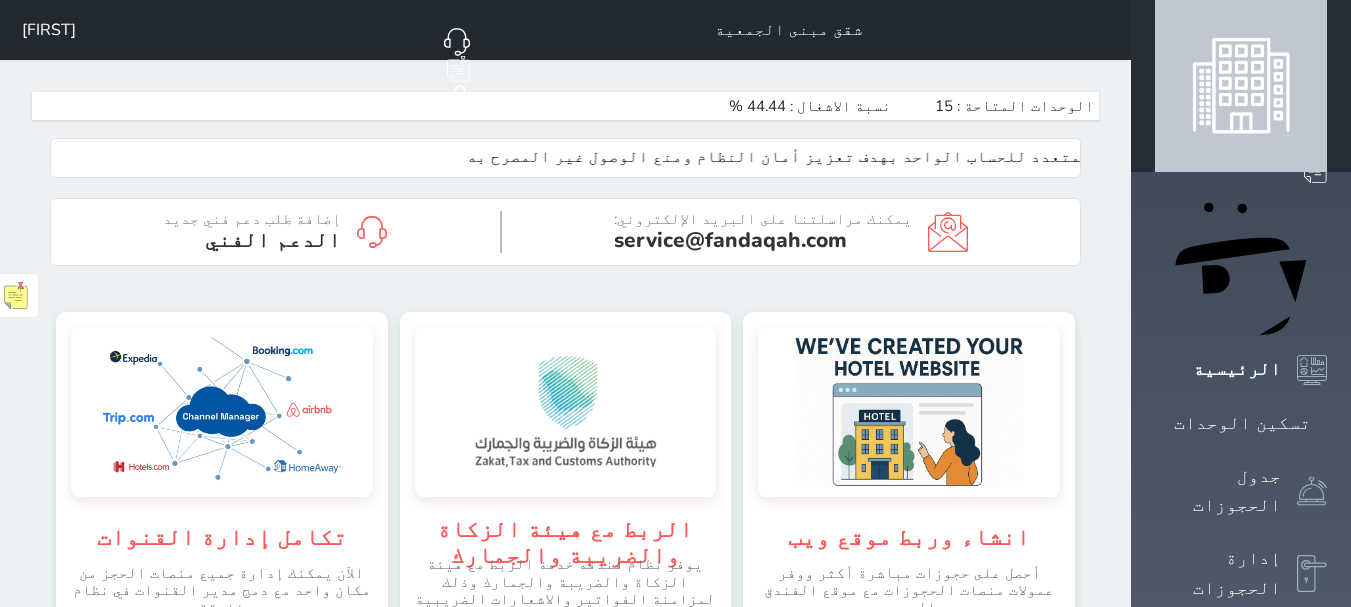 click on "الإدارة المالية" at bounding box center [1241, 656] 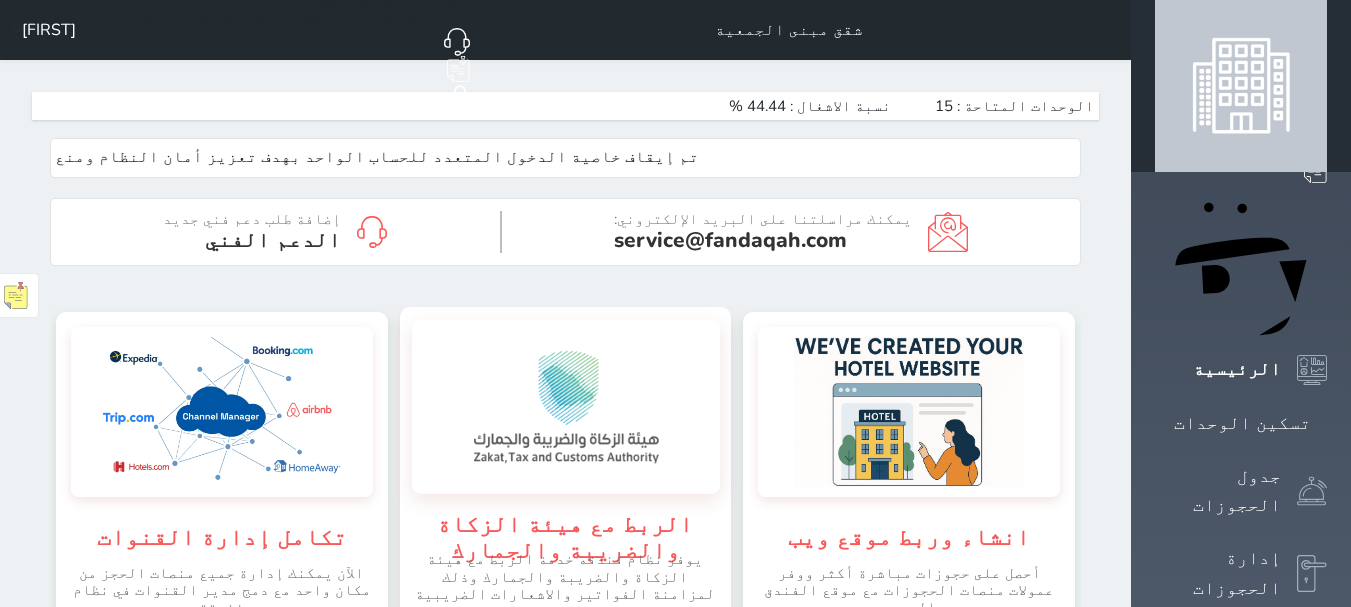 scroll, scrollTop: 0, scrollLeft: 0, axis: both 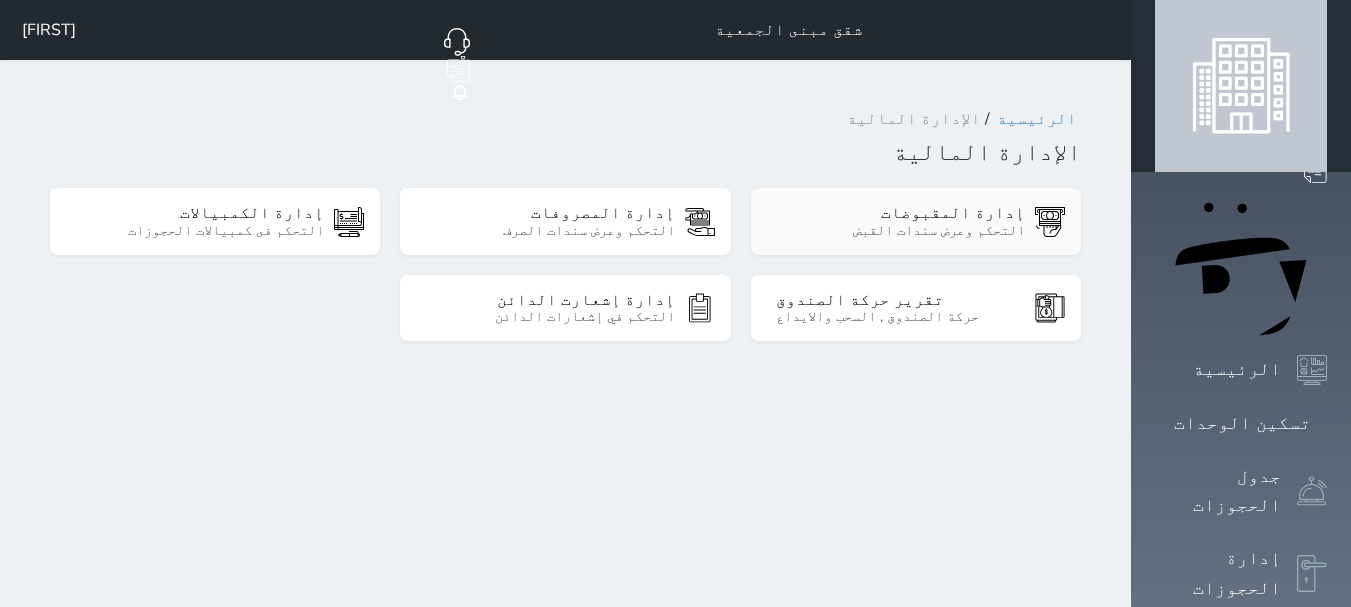 click on "إدارة المقبوضات" at bounding box center [900, 213] 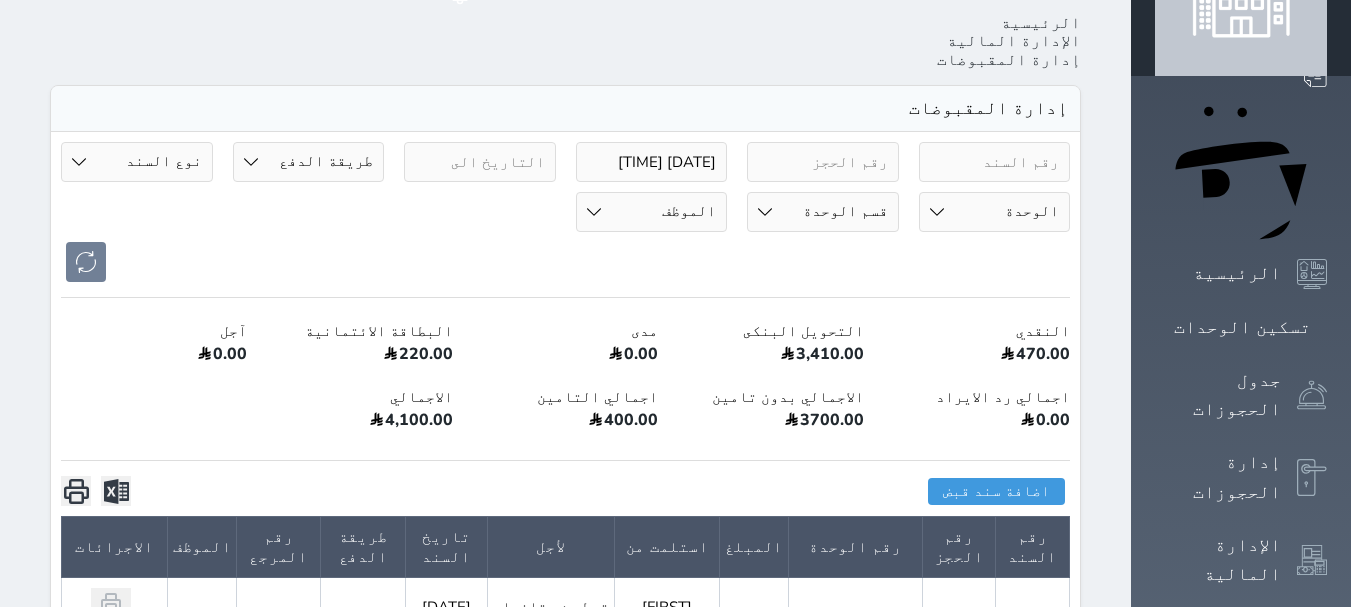 scroll, scrollTop: 0, scrollLeft: 0, axis: both 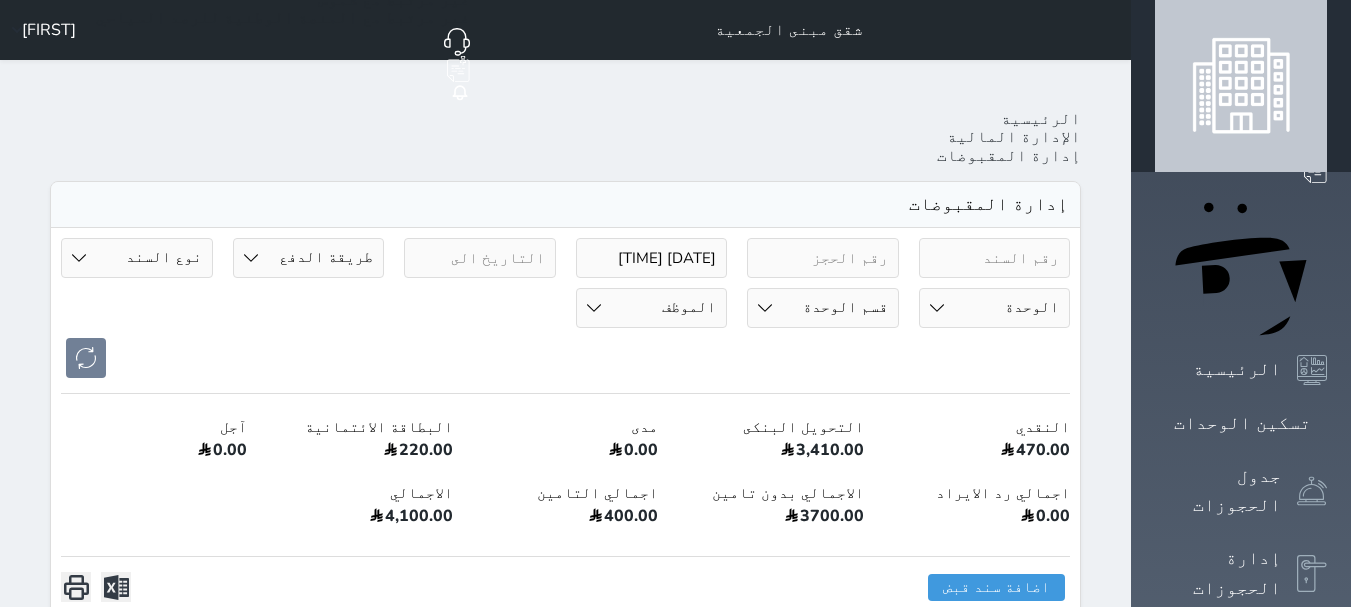 click on "الإدارة المالية" at bounding box center [1014, 137] 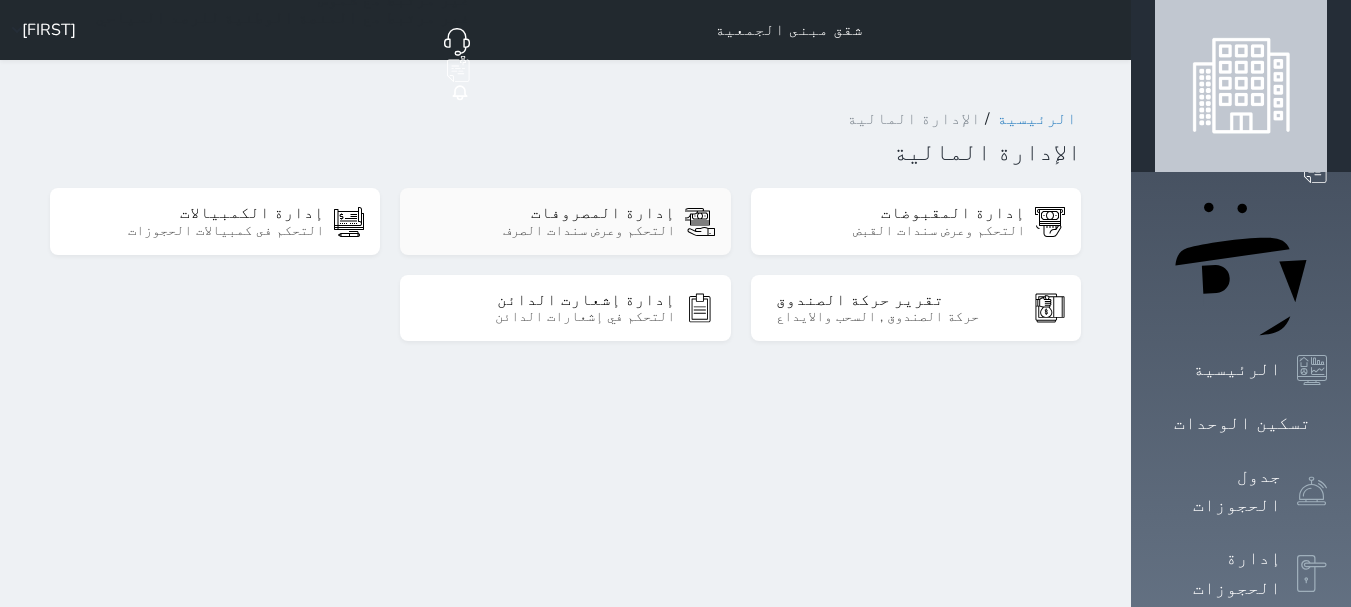 click on "التحكم وعرض سندات الصرف" at bounding box center [550, 231] 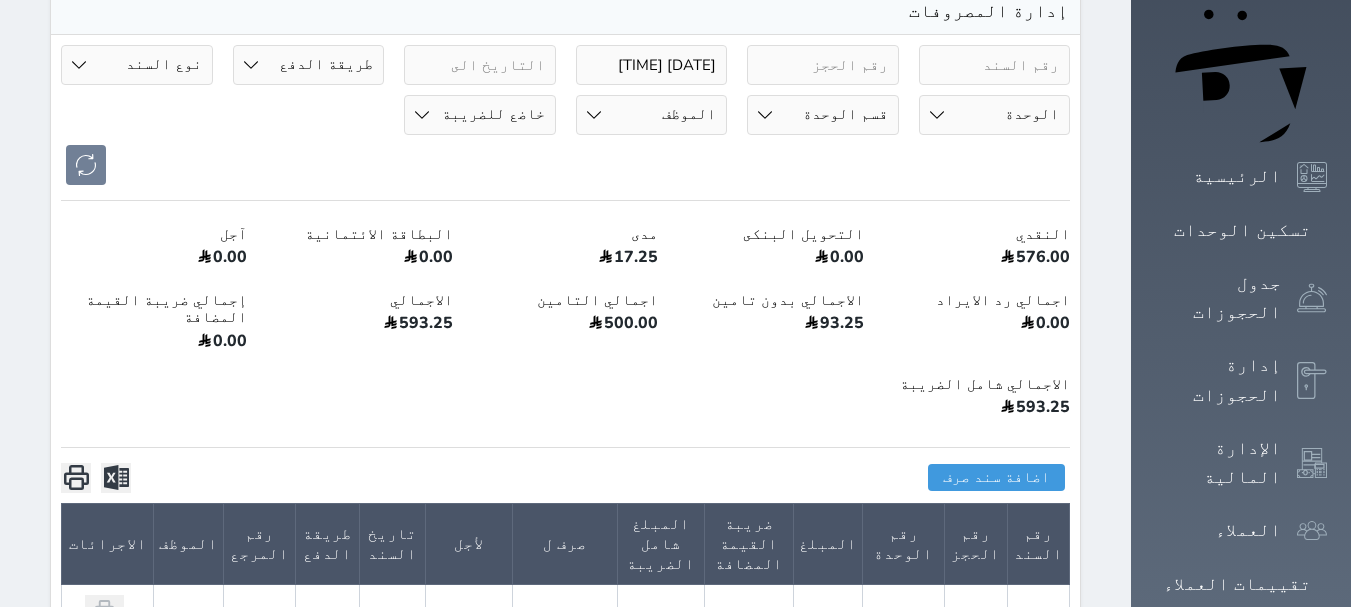 scroll, scrollTop: 0, scrollLeft: 0, axis: both 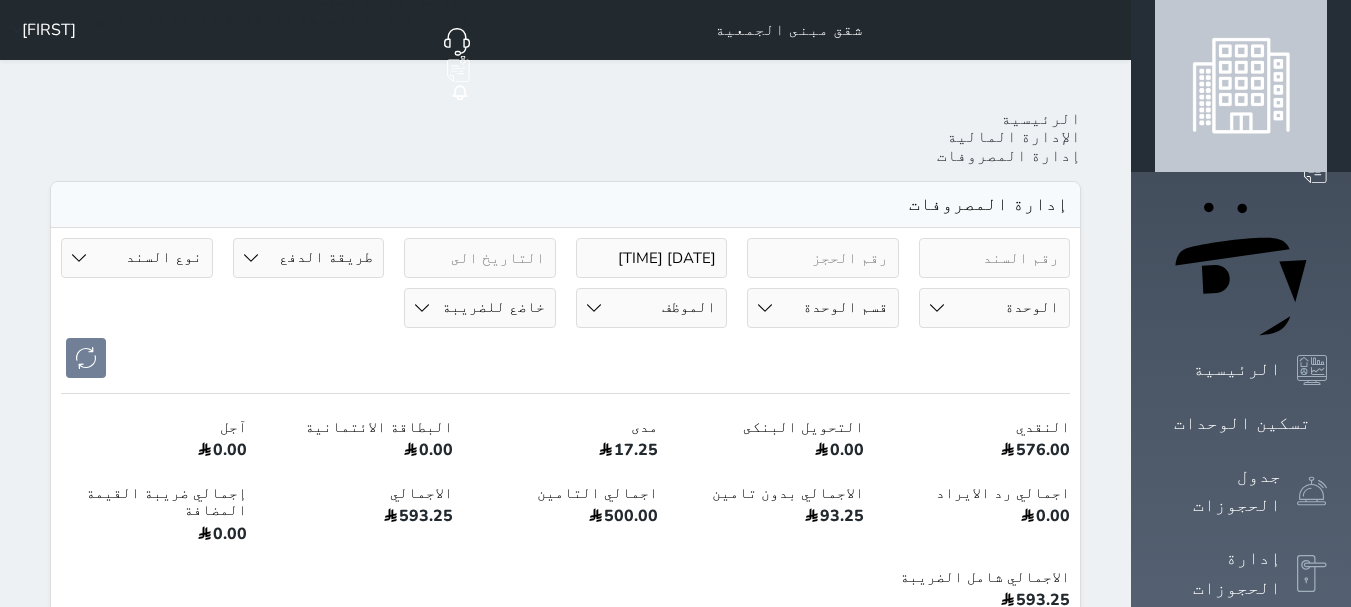 click at bounding box center (565, 358) 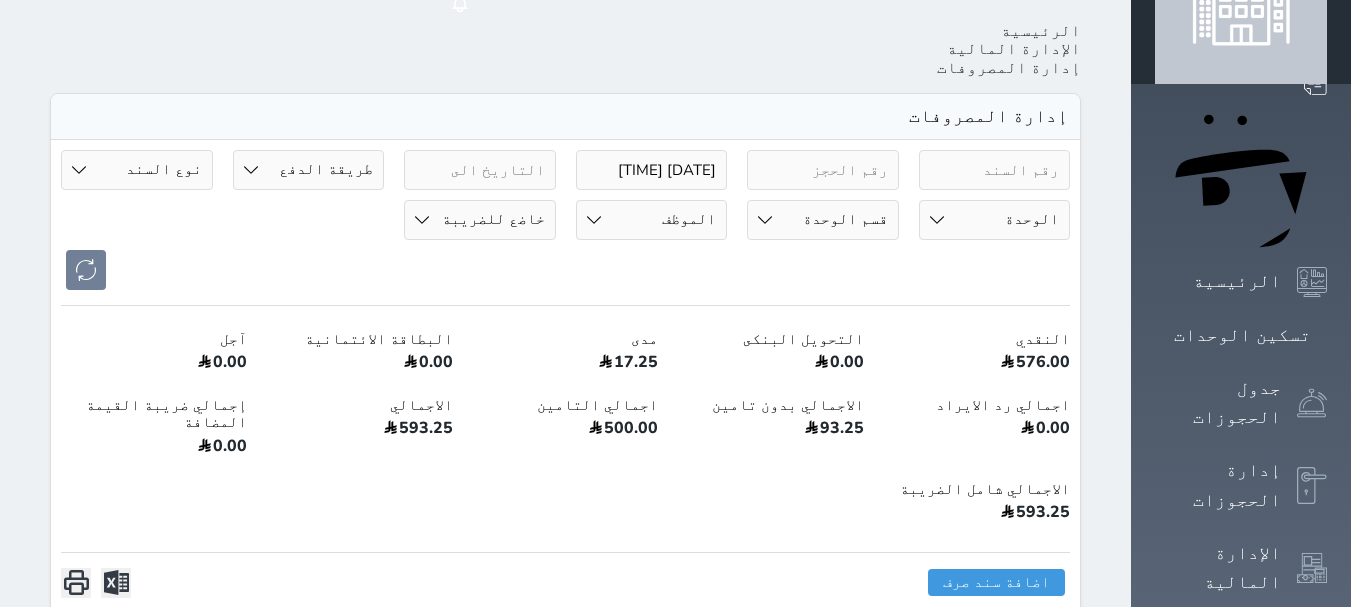 scroll, scrollTop: 0, scrollLeft: 0, axis: both 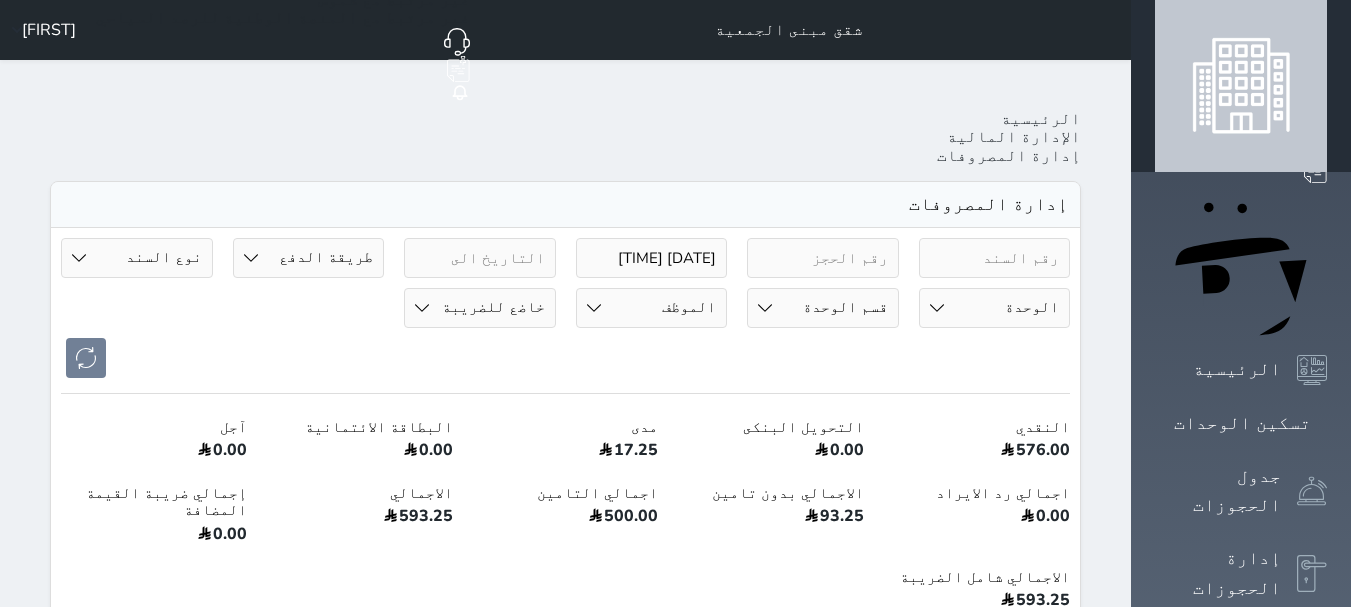 click on "الإدارة المالية" at bounding box center [1014, 137] 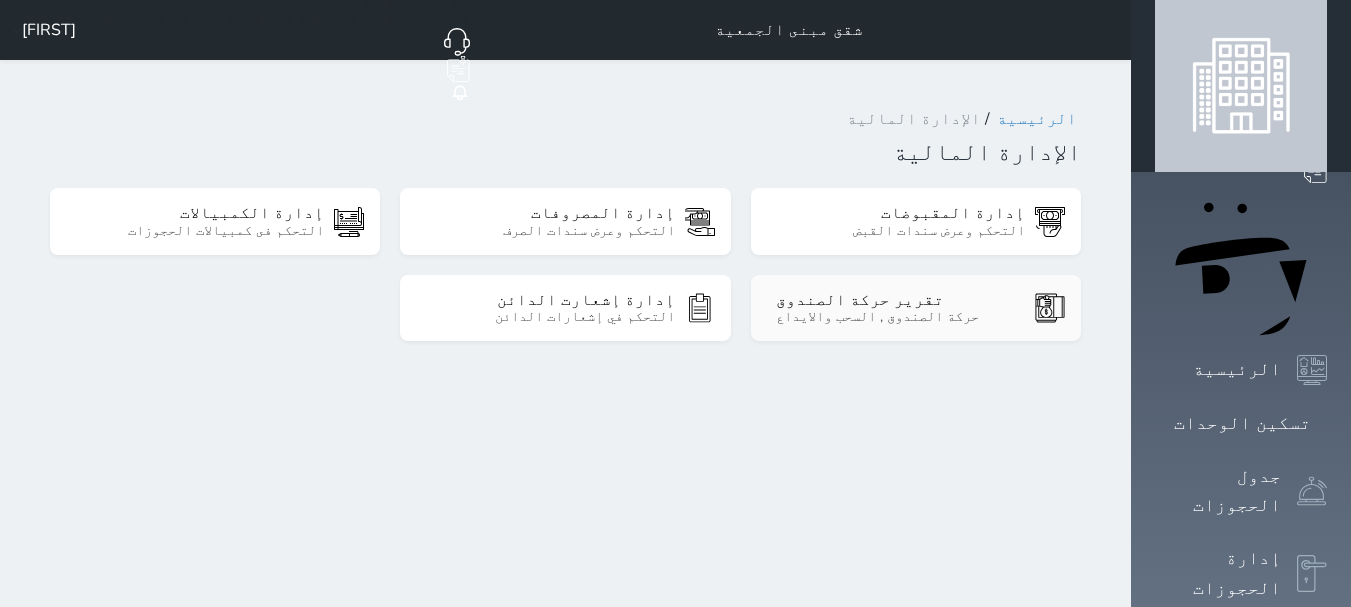 click on "تقرير حركة الصندوق" at bounding box center [900, 300] 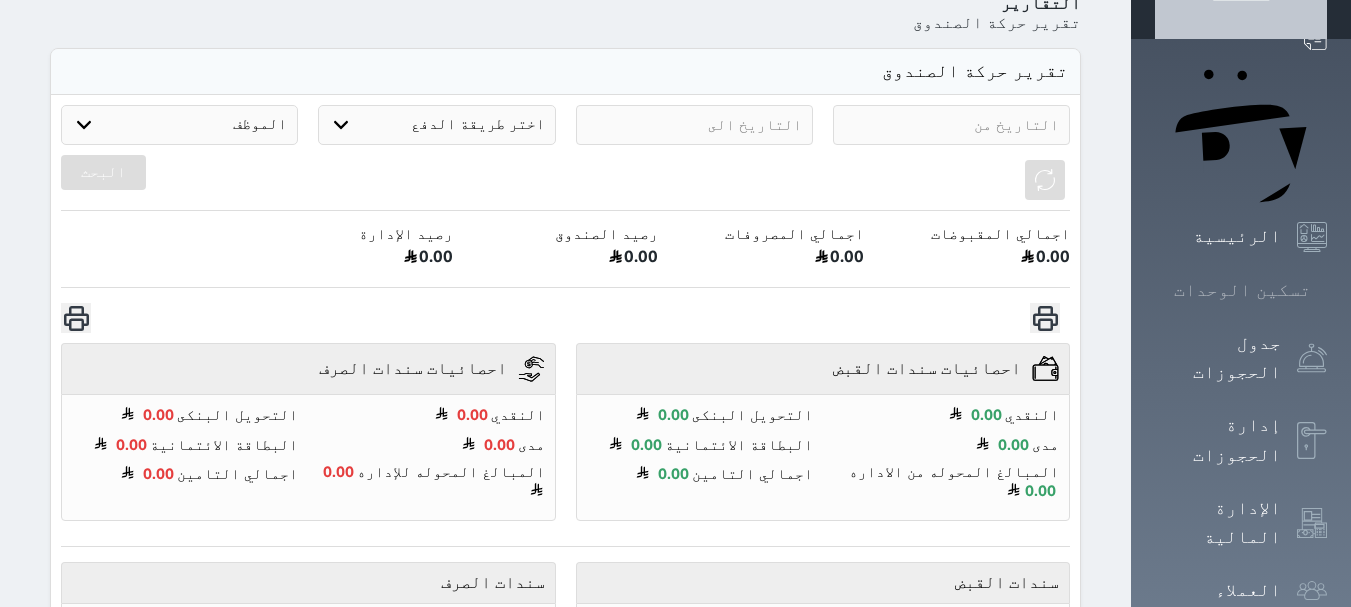 scroll, scrollTop: 0, scrollLeft: 0, axis: both 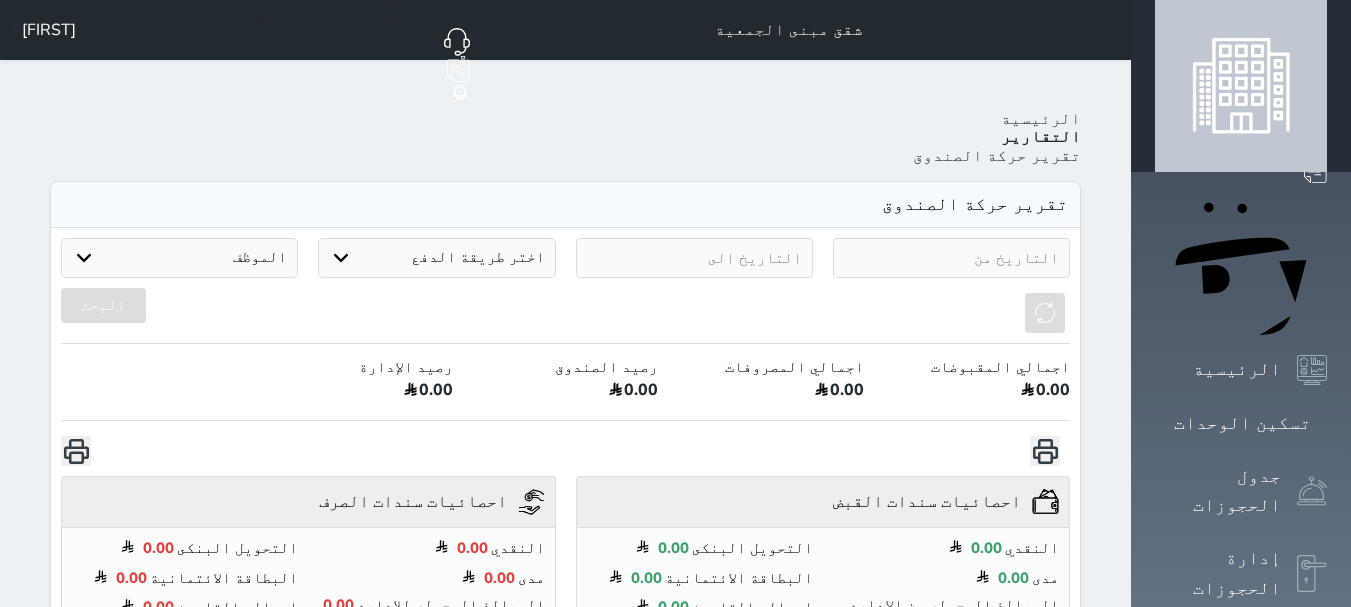 click on "الرئيسية" at bounding box center [1041, 119] 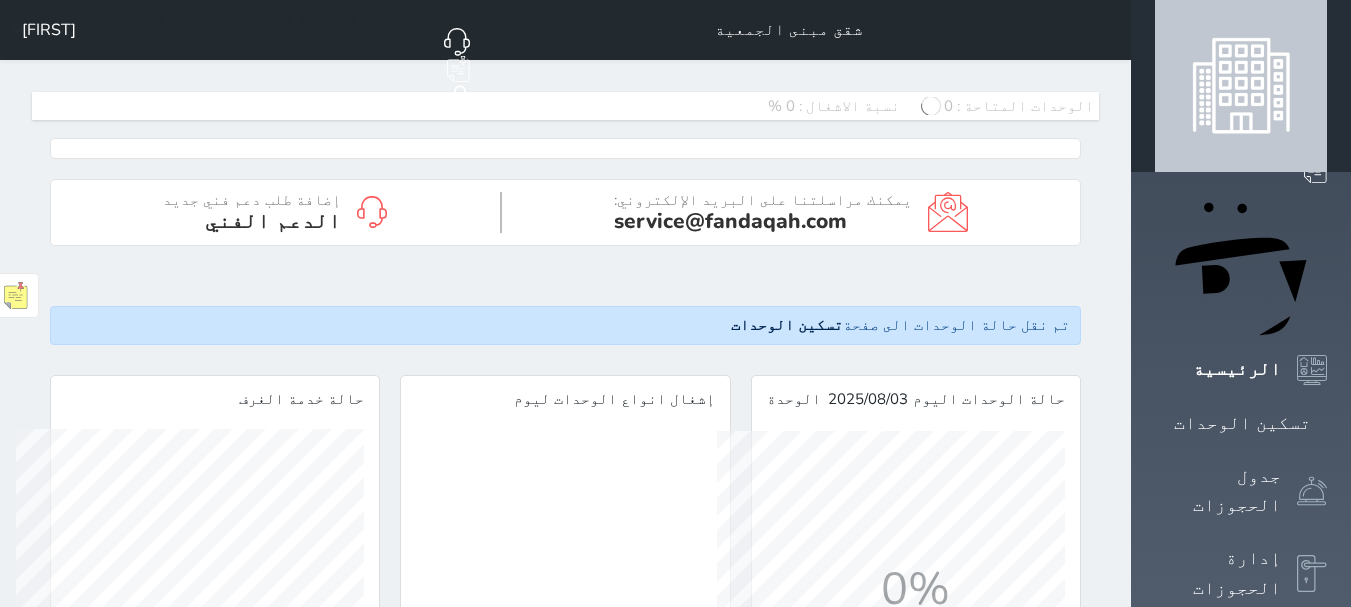 scroll, scrollTop: 999652, scrollLeft: 999652, axis: both 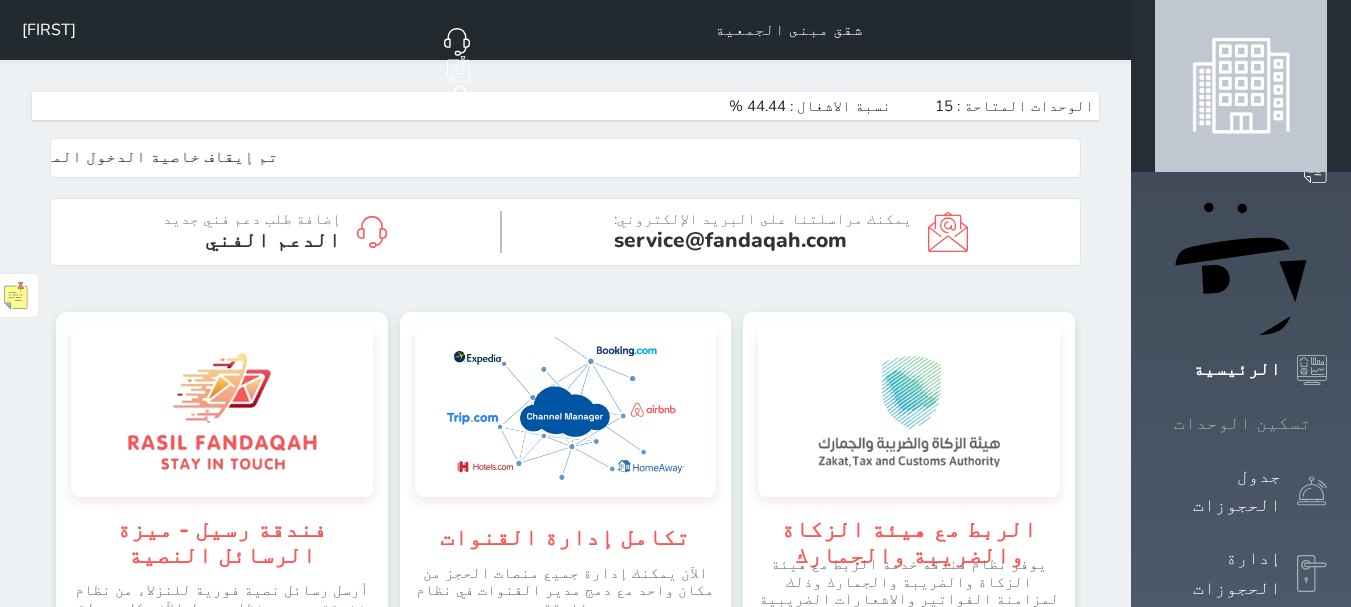 click on "تسكين الوحدات" at bounding box center [1242, 423] 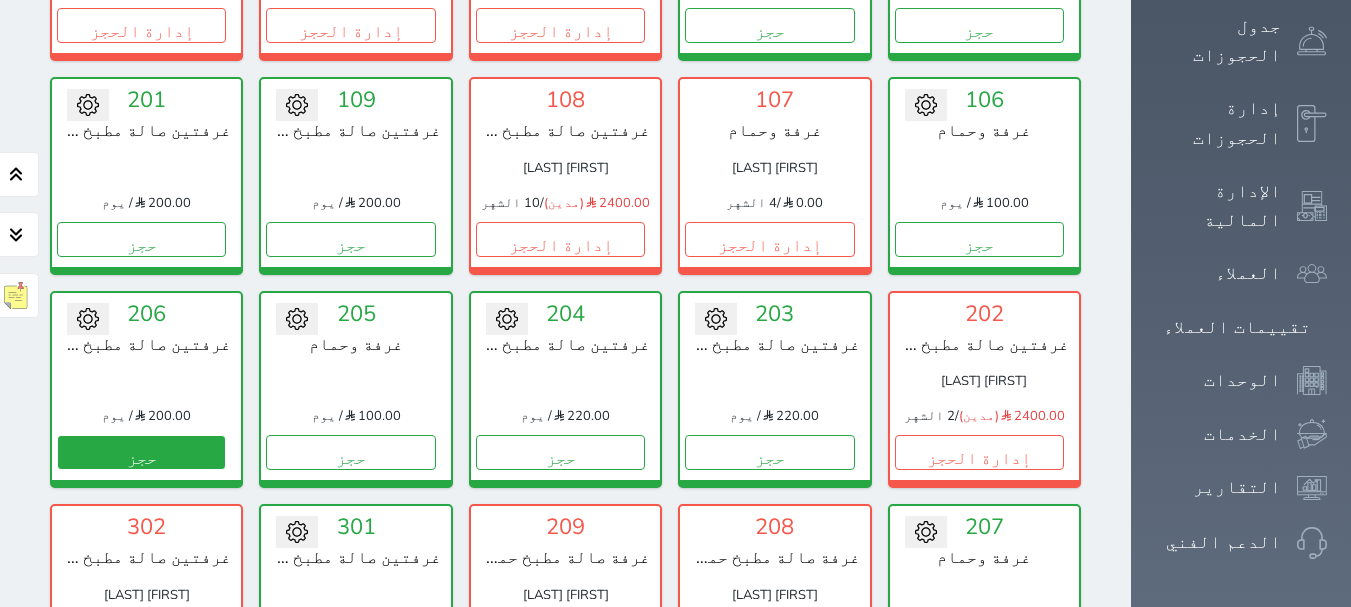 scroll, scrollTop: 478, scrollLeft: 0, axis: vertical 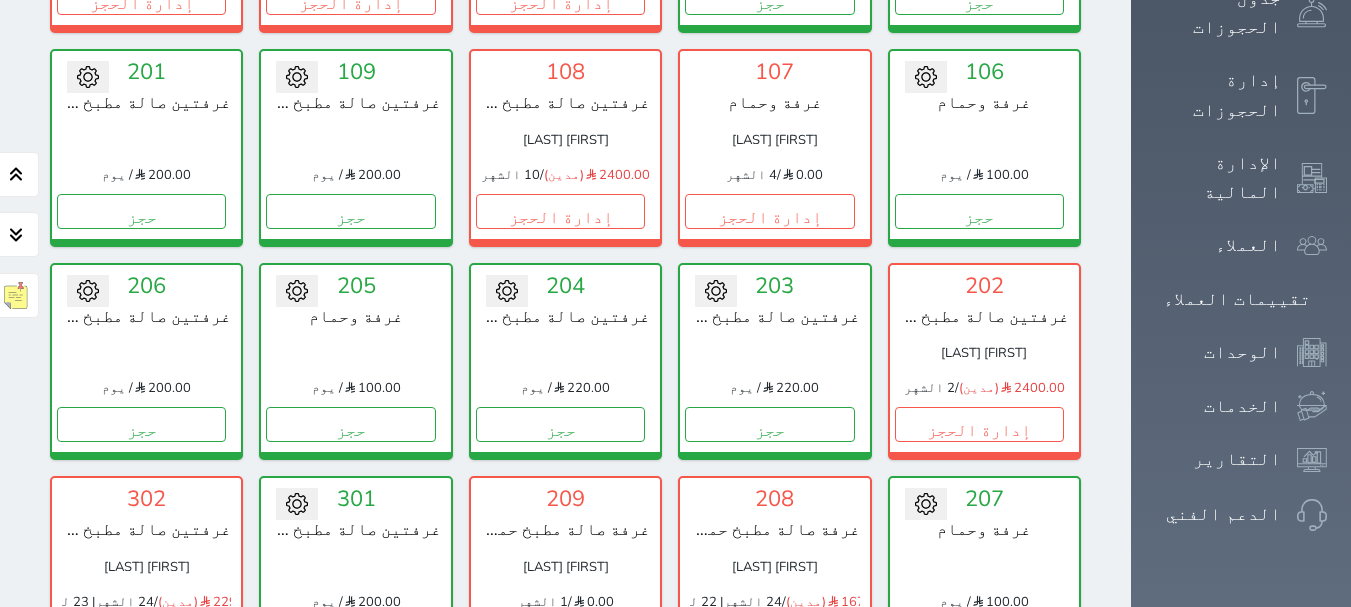 click on "إدارة الحجز" at bounding box center (560, 638) 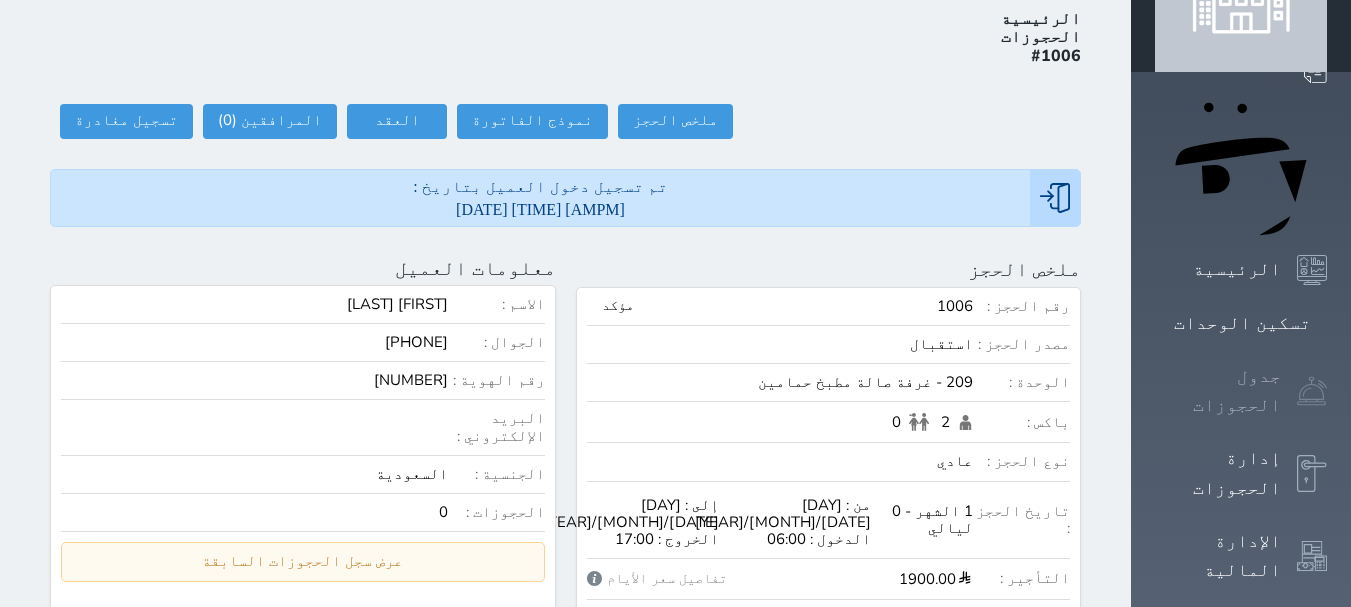 scroll, scrollTop: 35, scrollLeft: 0, axis: vertical 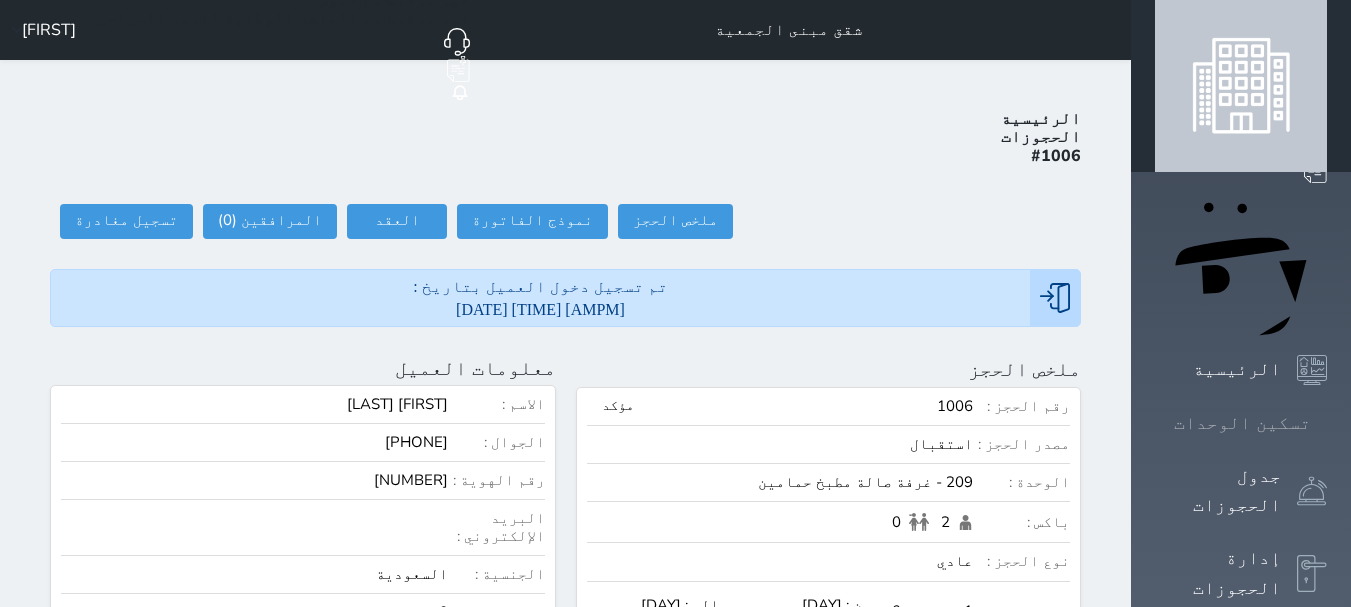 click 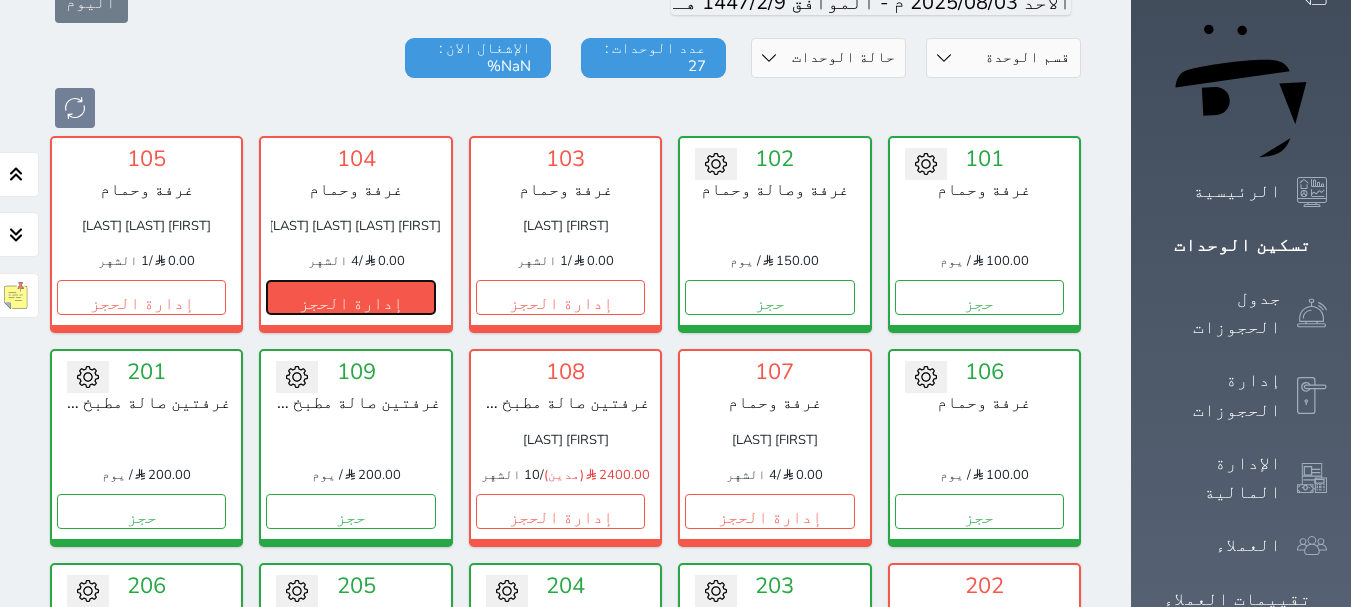 click on "إدارة الحجز" at bounding box center [350, 297] 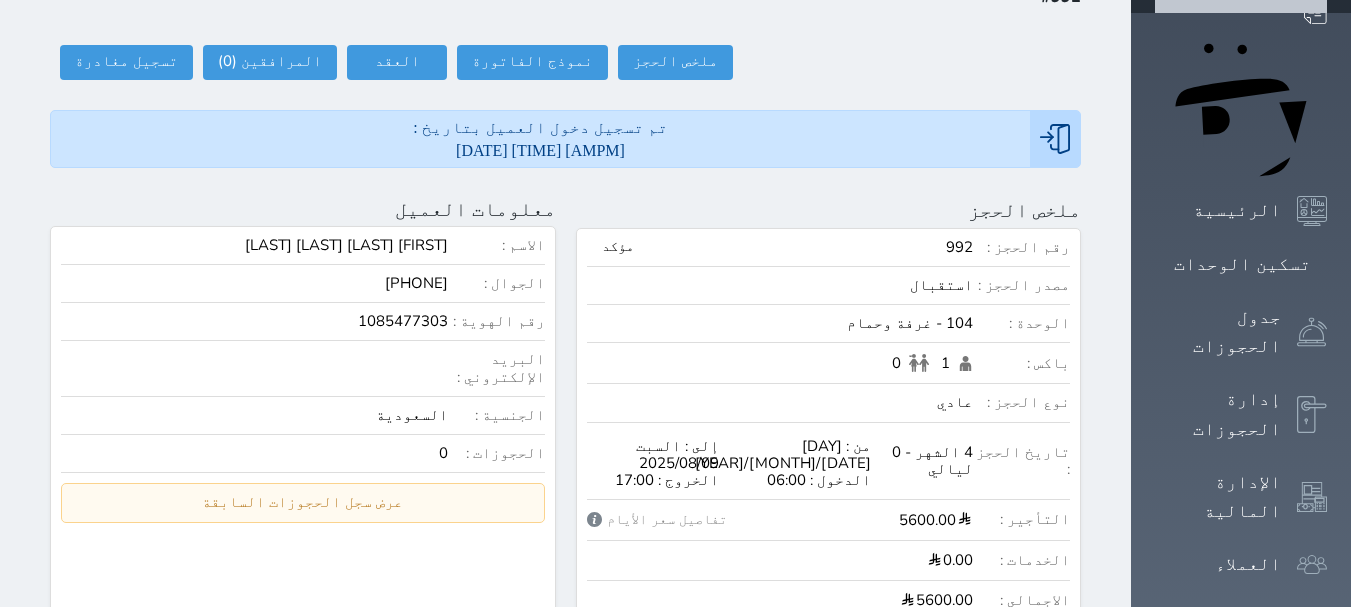 scroll, scrollTop: 100, scrollLeft: 0, axis: vertical 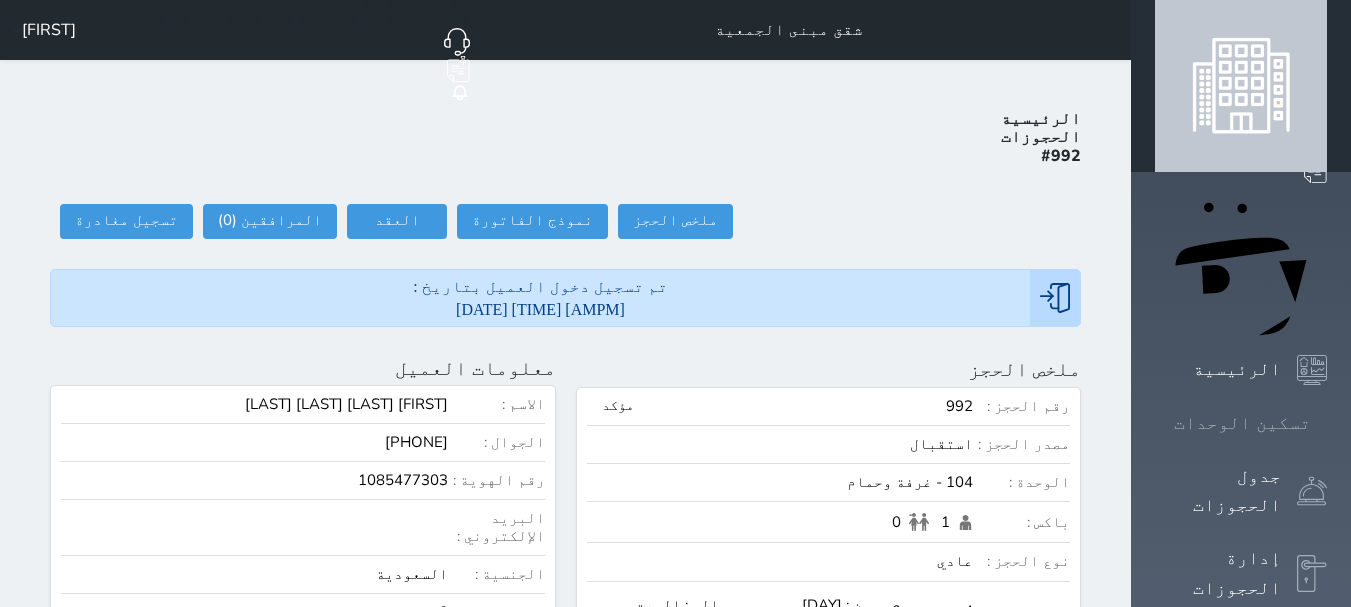 click on "تسكين الوحدات" at bounding box center [1242, 423] 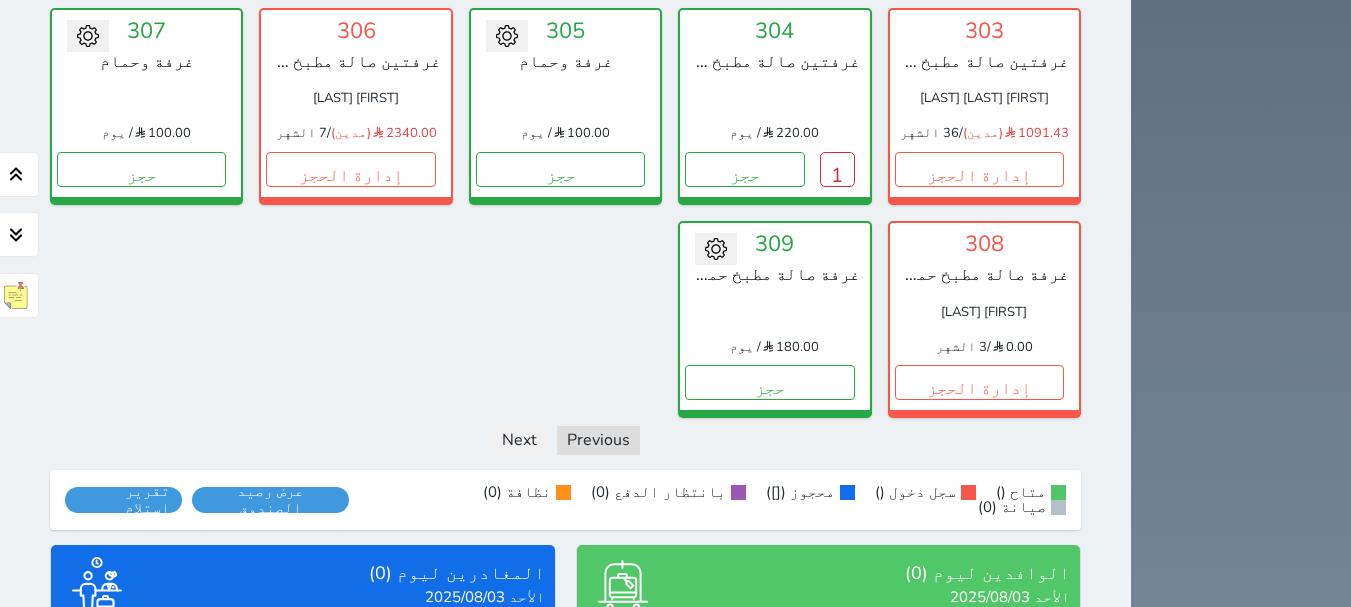 click on "عرض المغادرين" at bounding box center [303, 764] 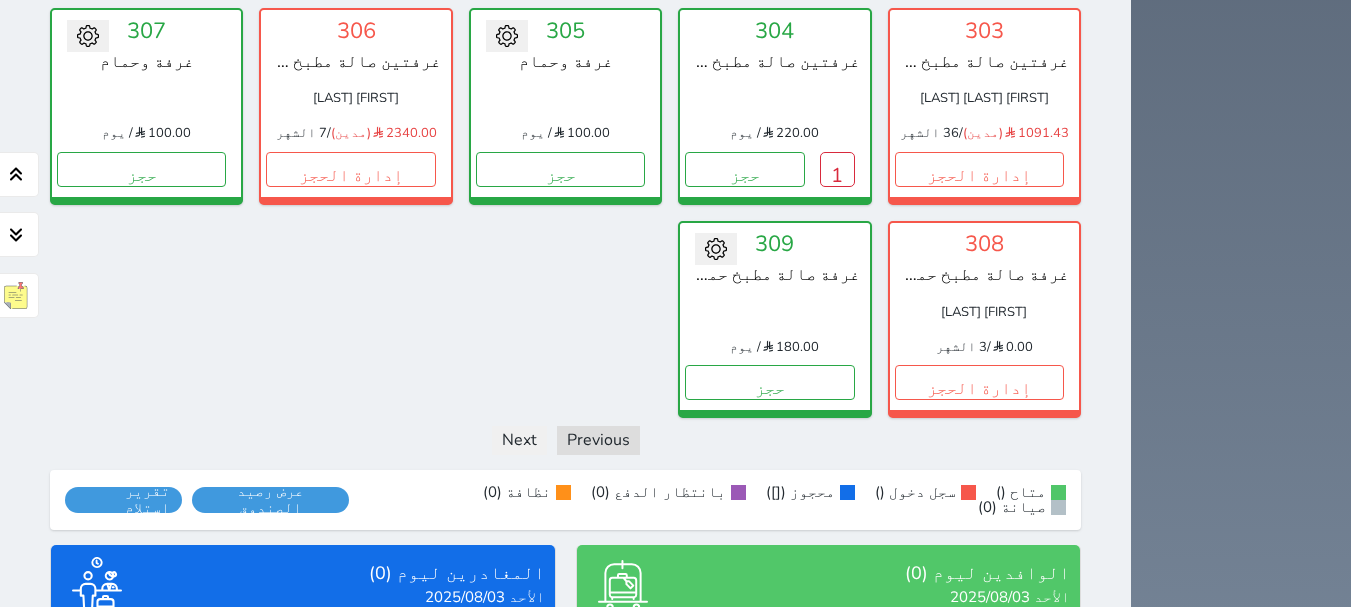click on "عرض الوافدين" at bounding box center [828, 764] 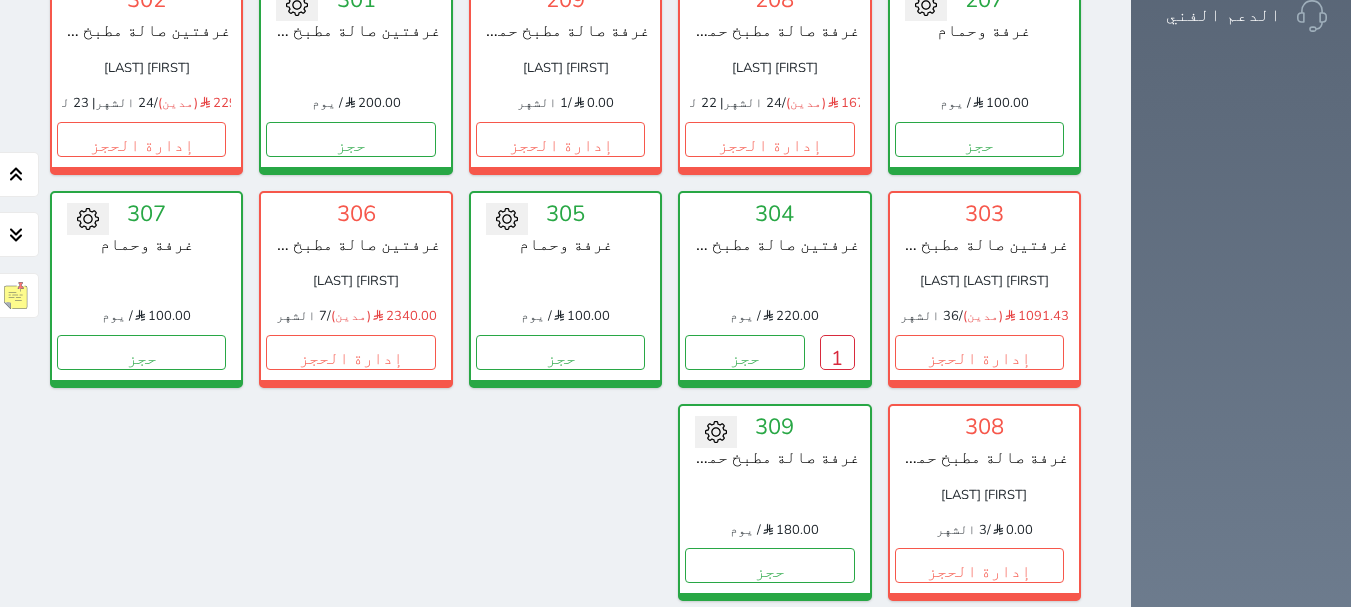 scroll, scrollTop: 1160, scrollLeft: 0, axis: vertical 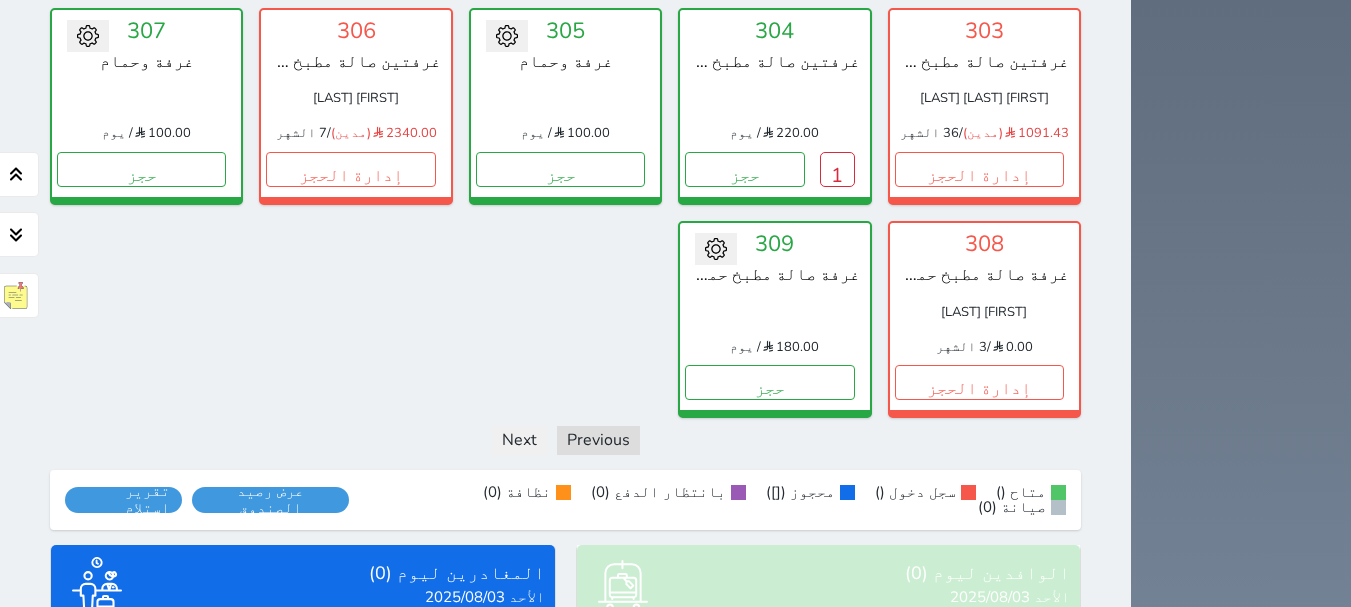 click on "متاح ()   سجل دخول ()   محجوز ([])   بانتظار الدفع (0)   نظافة (0)   صيانة (0)     عرض رصيد الصندوق   يرجي الانتظار   رصيد الصندوق : 0    تقرير استلام" at bounding box center (565, 500) 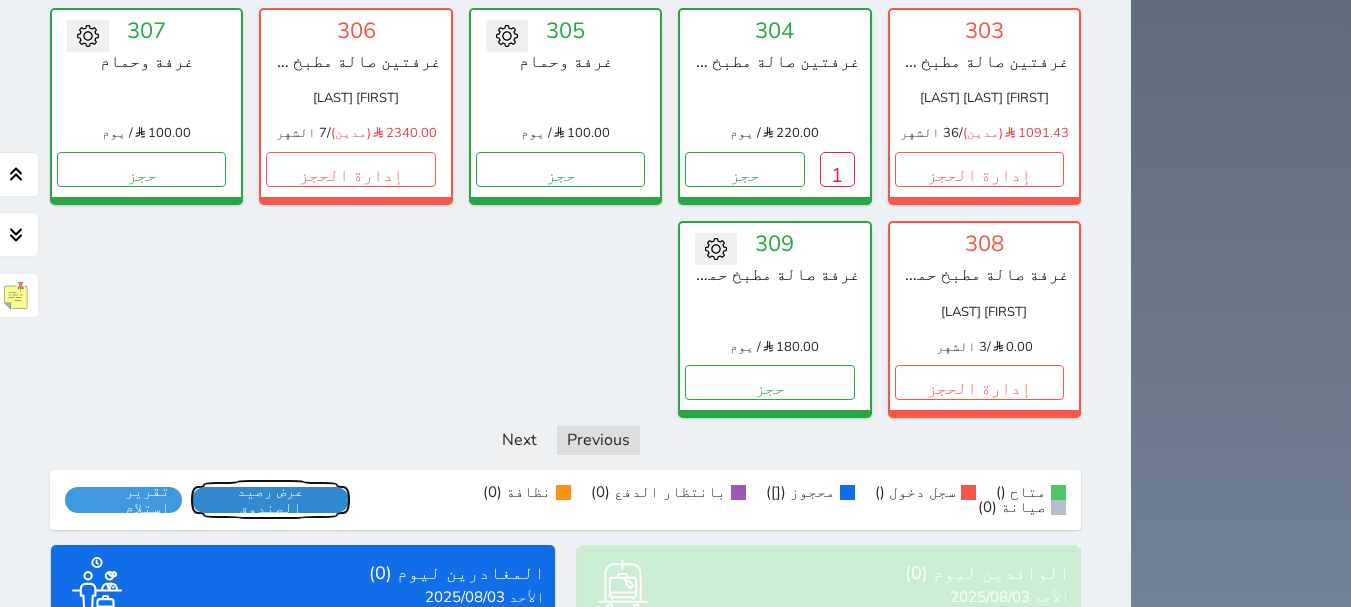 click on "عرض رصيد الصندوق" at bounding box center (270, 500) 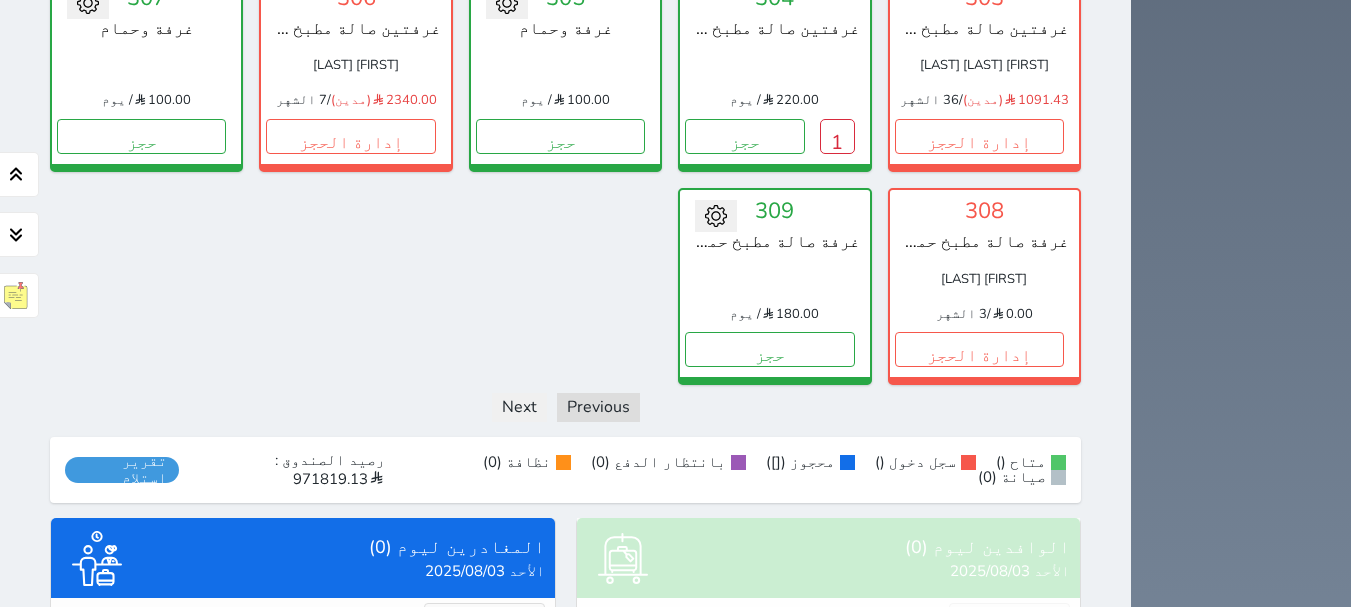 scroll, scrollTop: 1251, scrollLeft: 0, axis: vertical 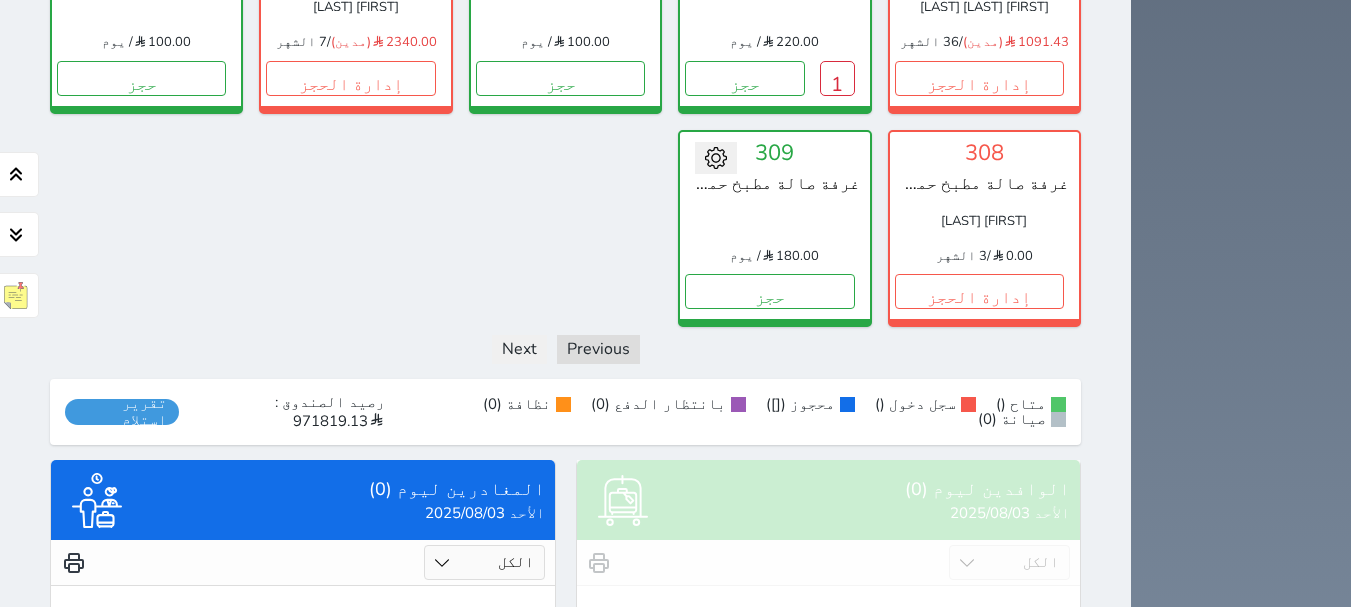 click at bounding box center (829, 653) 